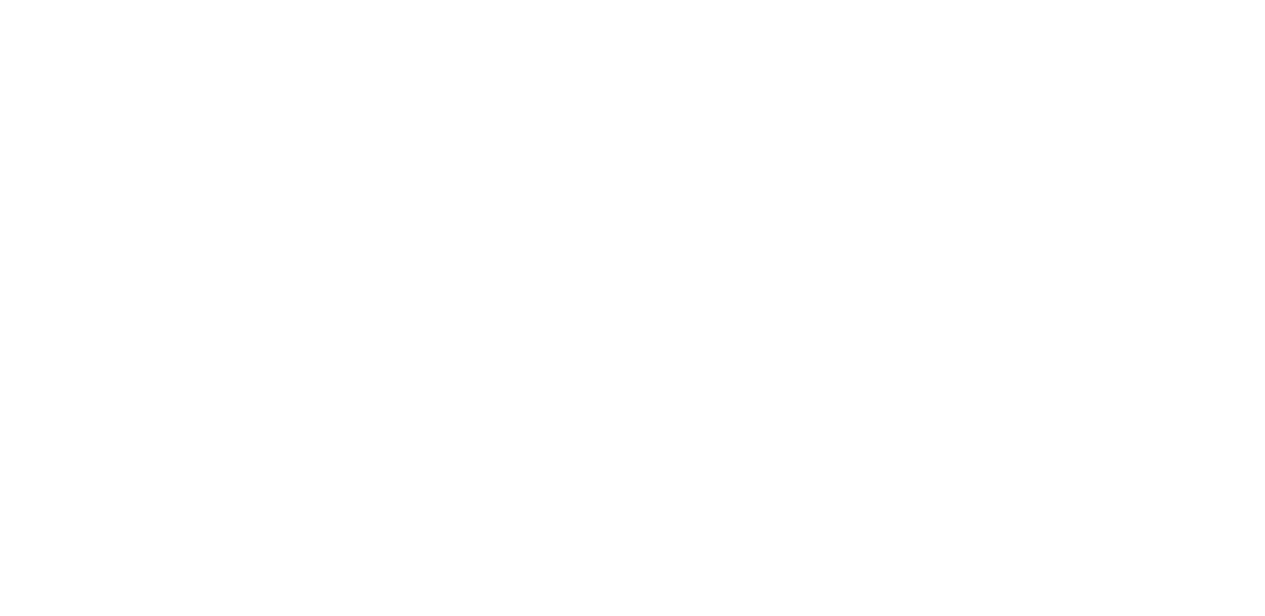 scroll, scrollTop: 0, scrollLeft: 0, axis: both 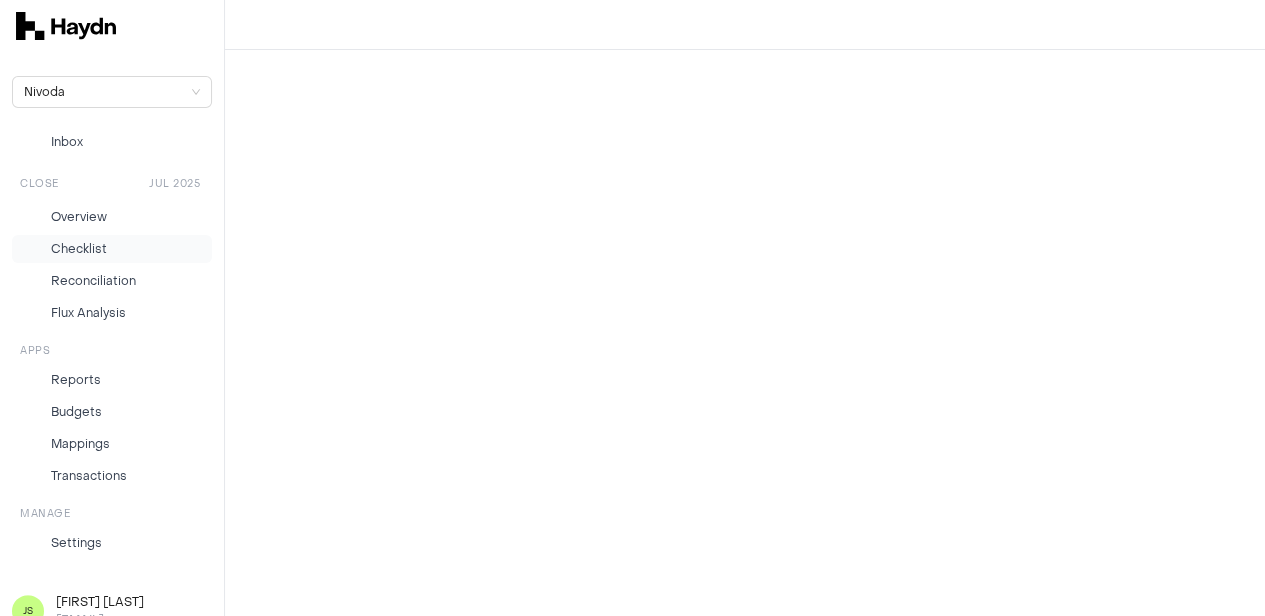 click on "Checklist" at bounding box center (79, 249) 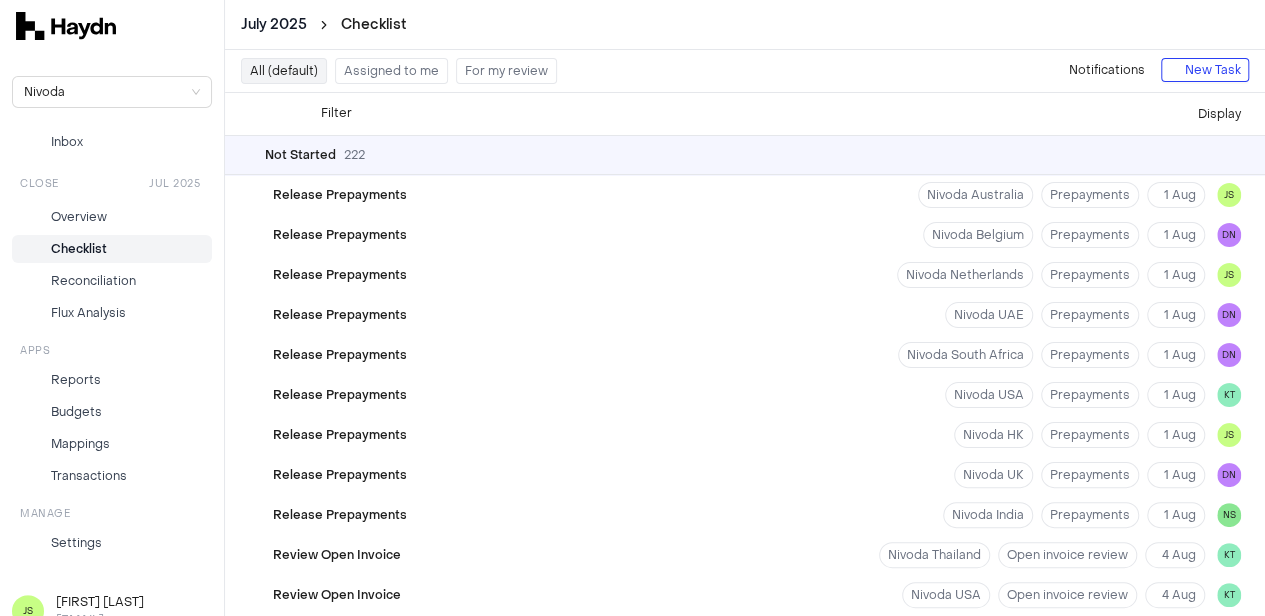 click on "Filter" at bounding box center [336, 113] 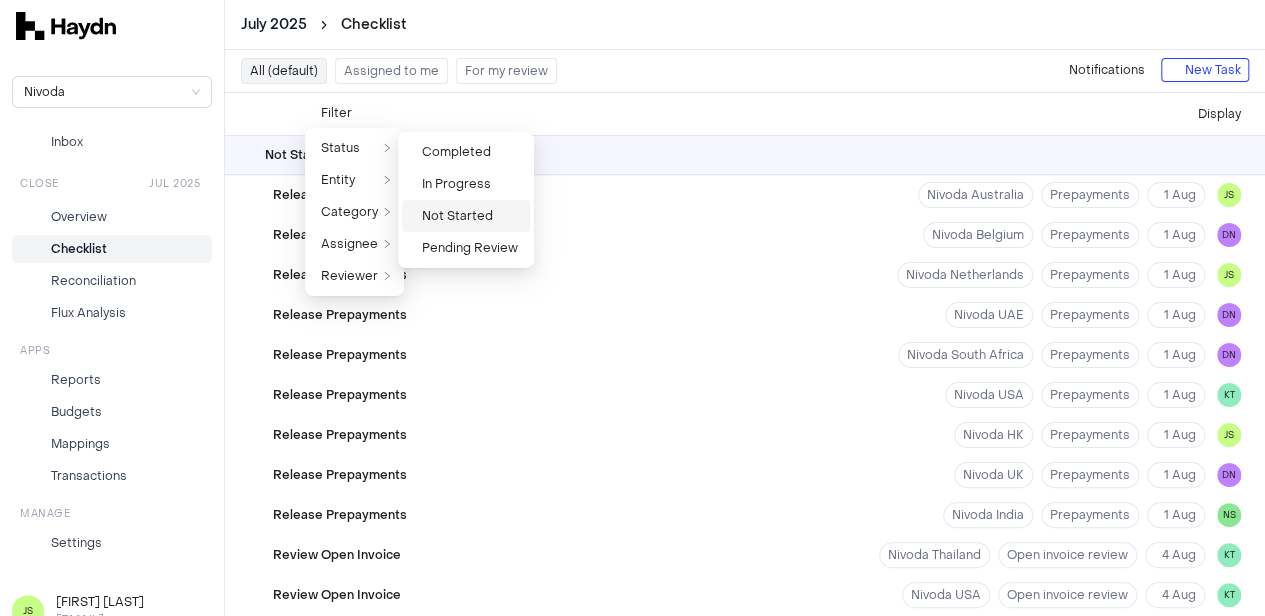 click on "Not Started" at bounding box center (453, 216) 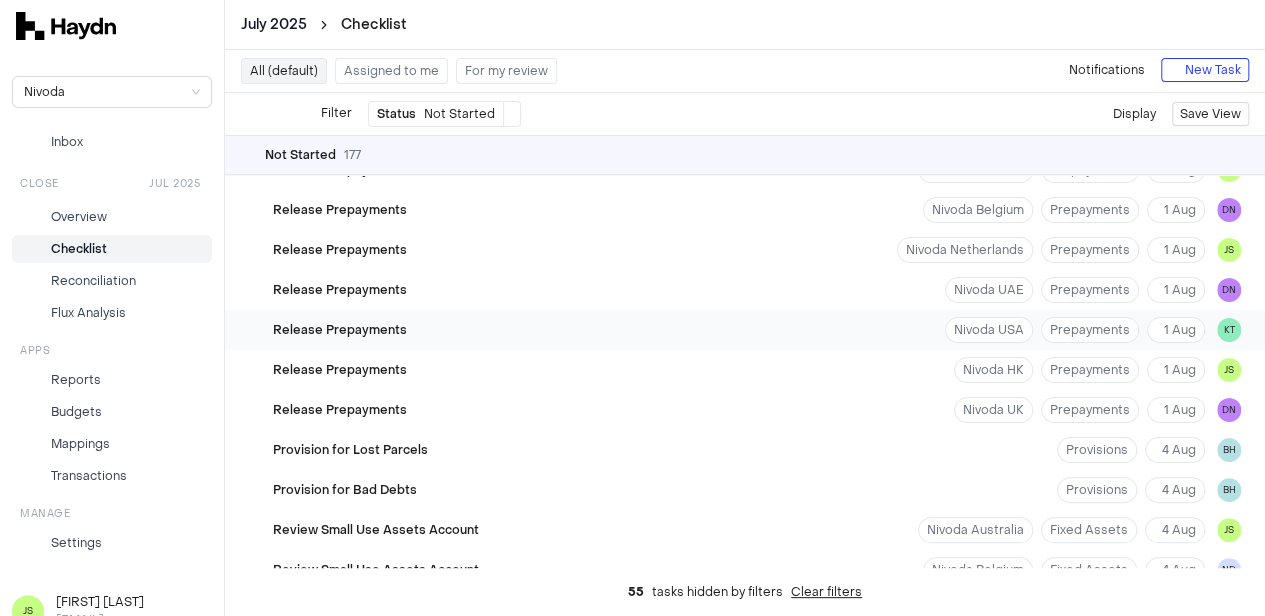 scroll, scrollTop: 0, scrollLeft: 0, axis: both 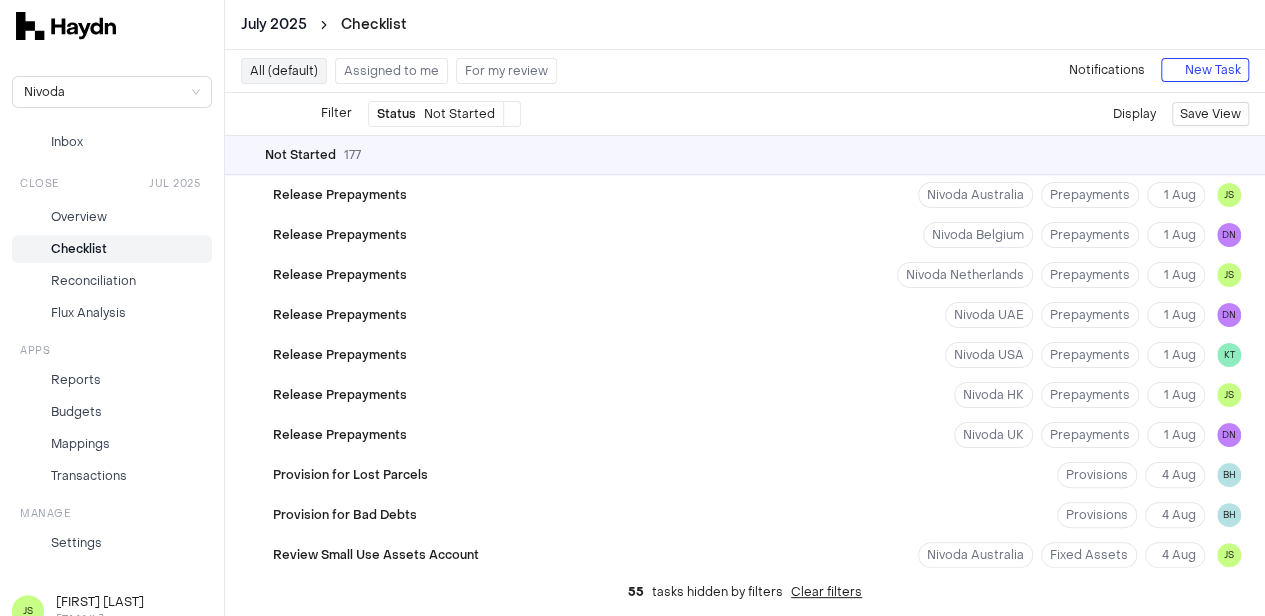 click on "Status Not Started" at bounding box center (436, 114) 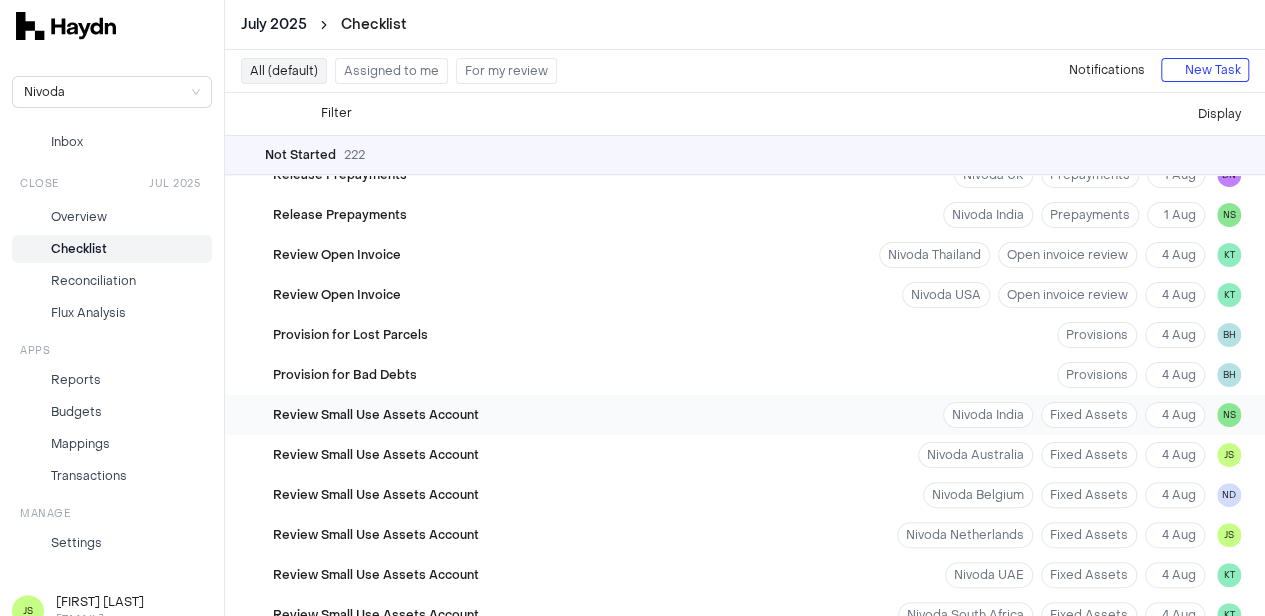 scroll, scrollTop: 0, scrollLeft: 0, axis: both 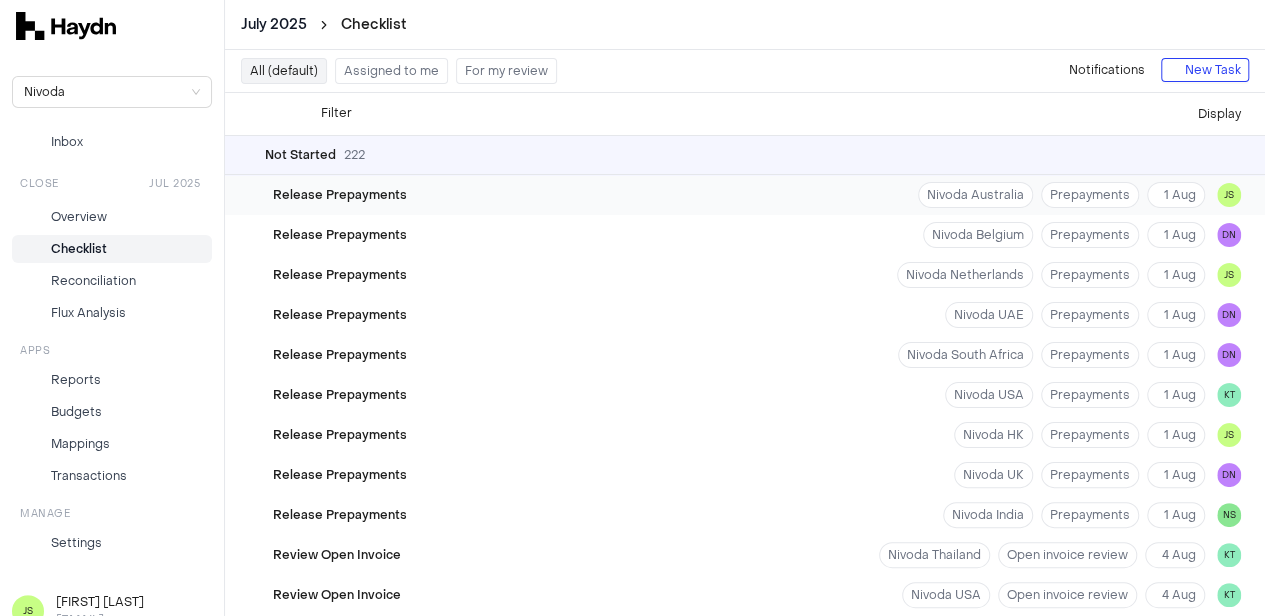 click on "Release Prepayments" at bounding box center [340, 195] 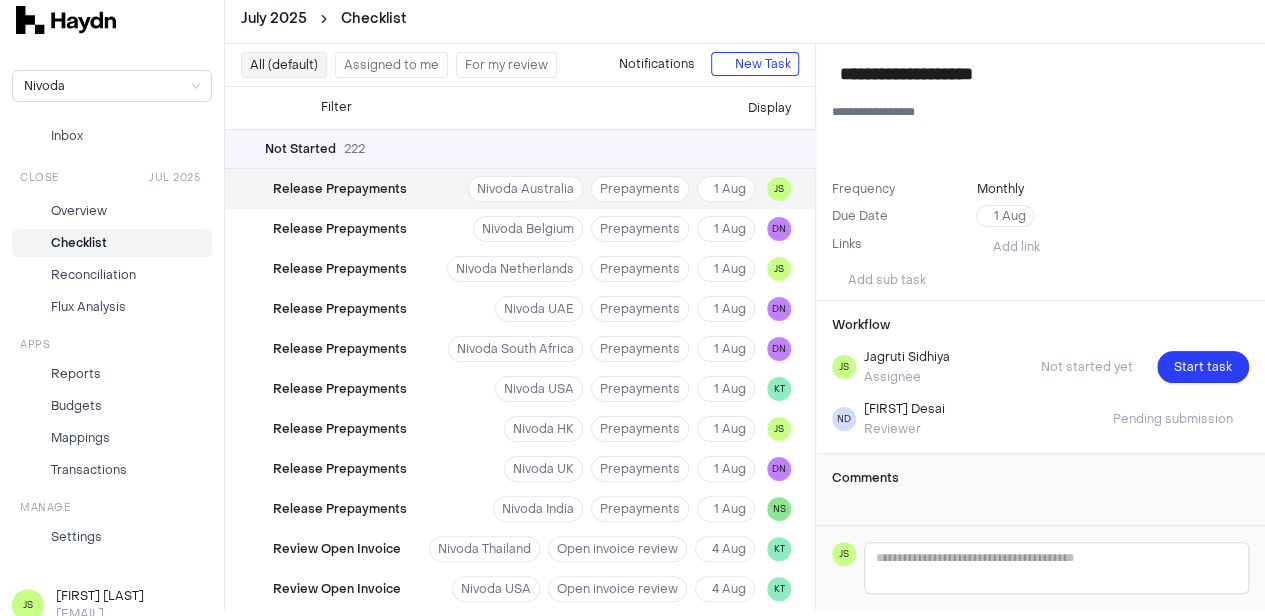 scroll, scrollTop: 18, scrollLeft: 0, axis: vertical 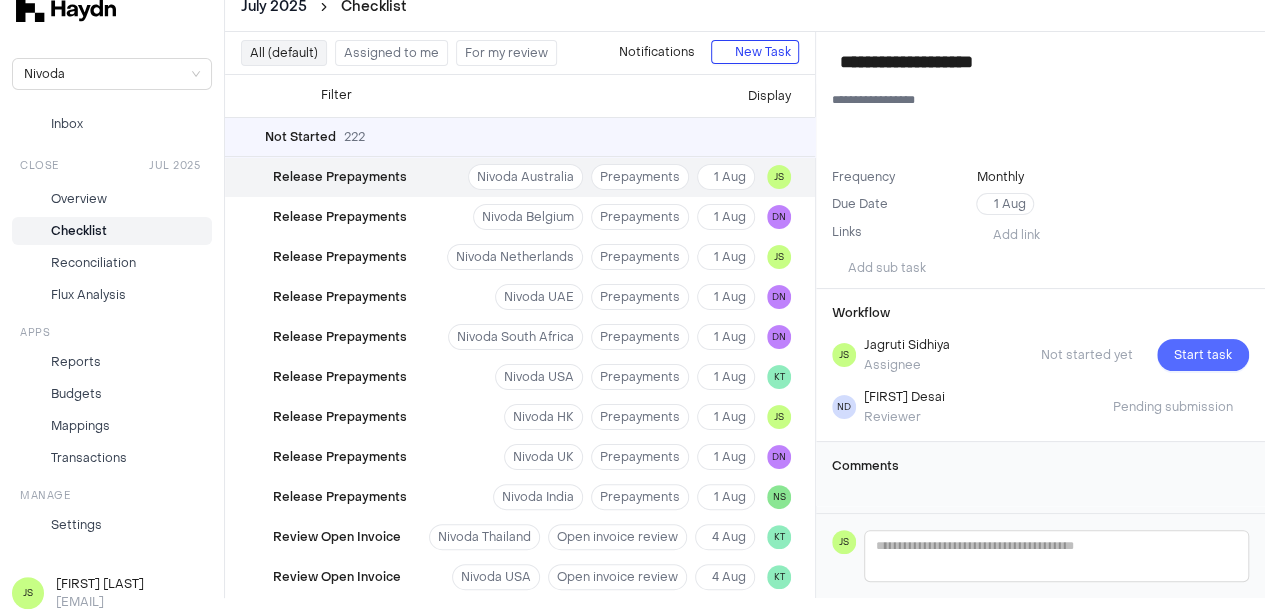 click on "Start task" at bounding box center (1203, 355) 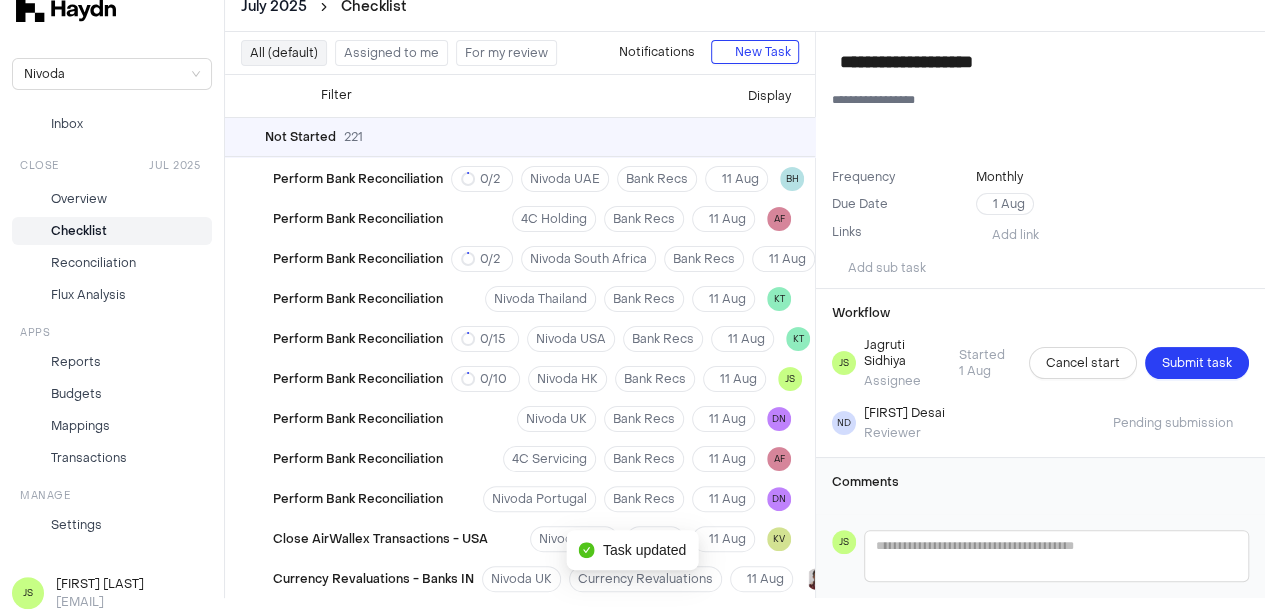 scroll, scrollTop: 6071, scrollLeft: 0, axis: vertical 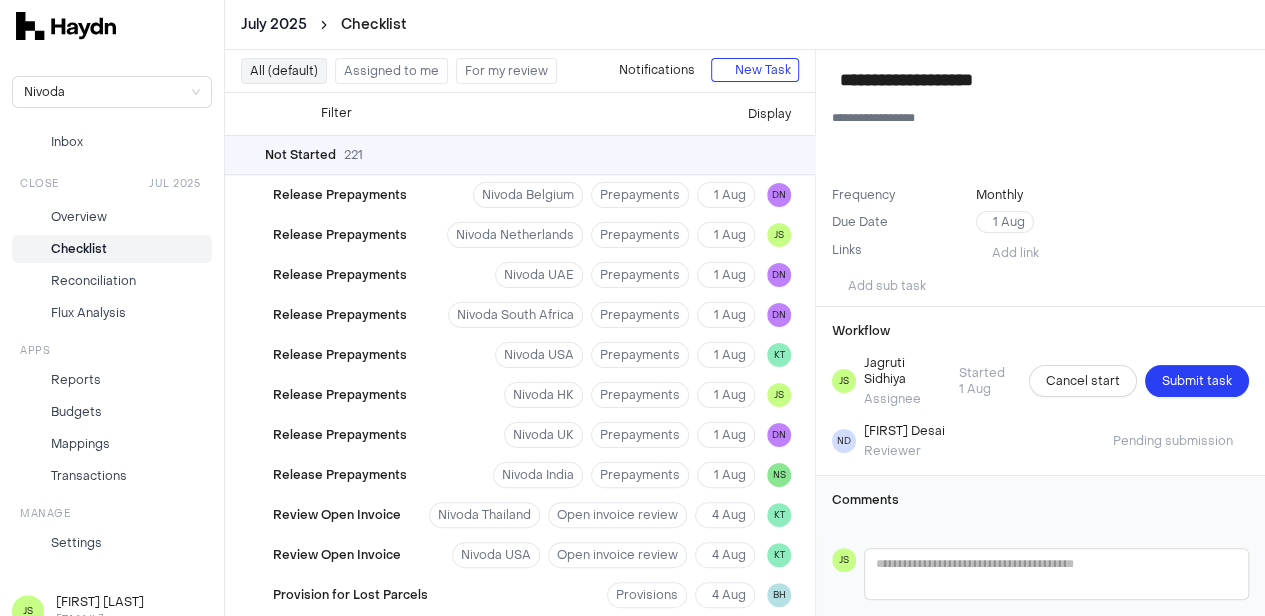 click on "Checklist" at bounding box center [112, 249] 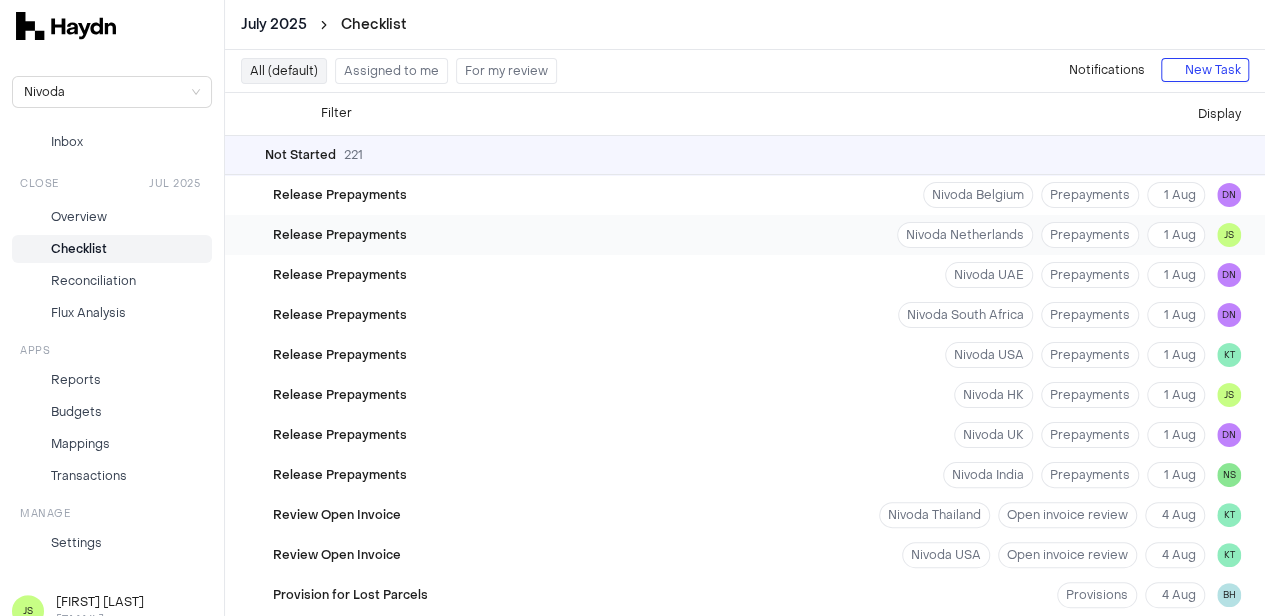 click on "Release Prepayments Nivoda Netherlands Prepayments 1 Aug JS" at bounding box center [745, 235] 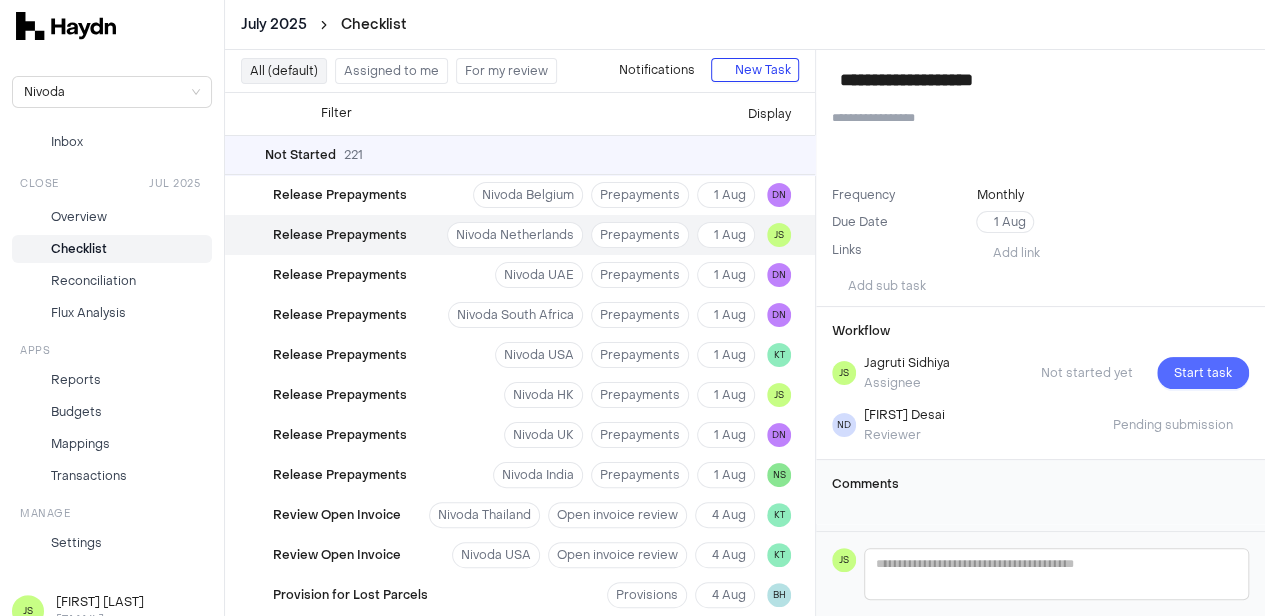 click on "Start task" at bounding box center [1203, 373] 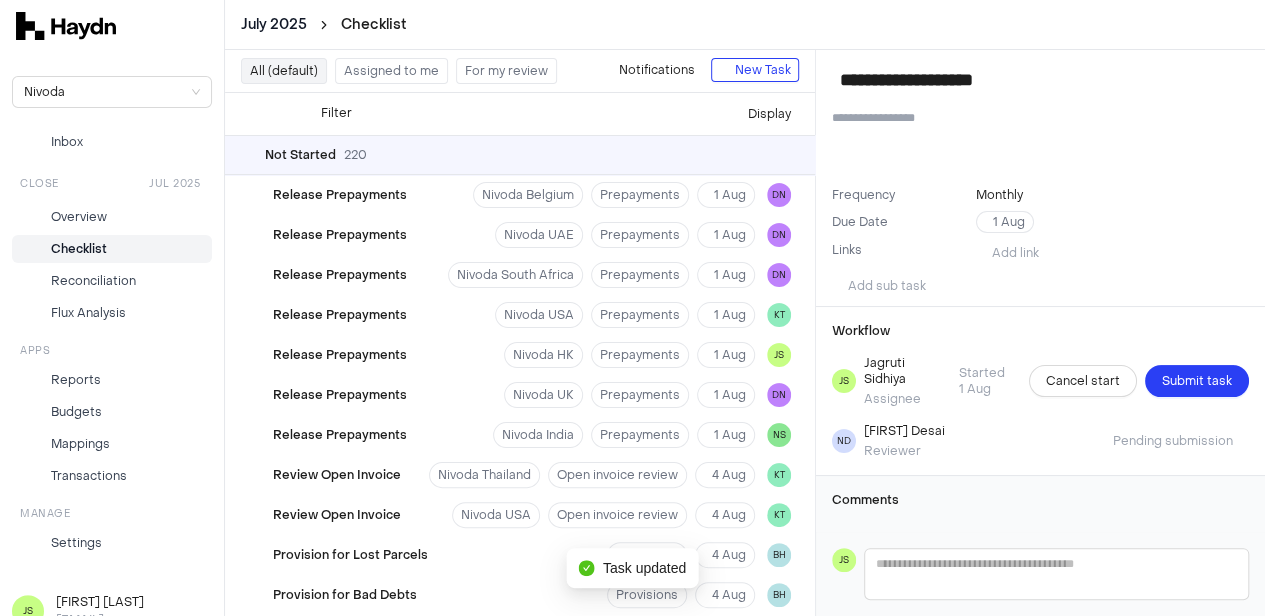 scroll, scrollTop: 18, scrollLeft: 0, axis: vertical 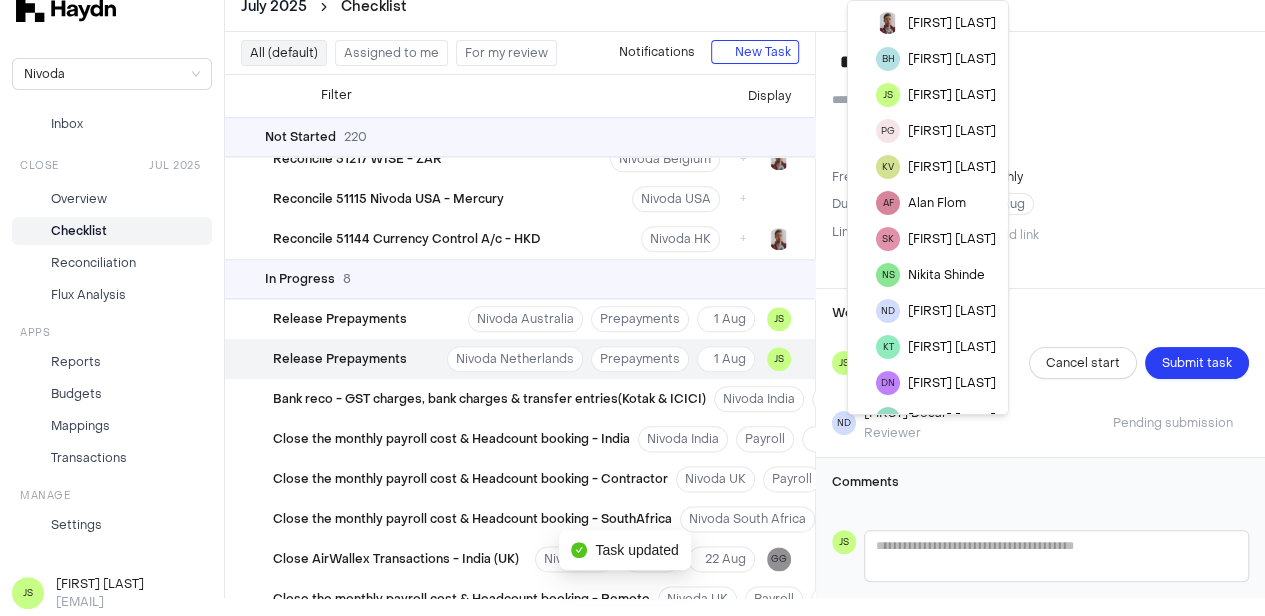 click on "[MONTH] [YEAR] Checklist Nivoda Inbox Close [MONTH] [YEAR] Overview Checklist Reconciliation Flux Analysis Apps Reports Budgets Mappings Transactions Manage Settings JS [FIRST] [LAST] [EMAIL] All   (default) Assigned to me   For my review   Notifications New Task Filter . Display Not Started 220 Release Prepayments Nivoda Belgium Prepayments 1 Aug DN Release Prepayments Nivoda UAE Prepayments 1 Aug DN Release Prepayments Nivoda South Africa Prepayments 1 Aug DN Release Prepayments Nivoda USA Prepayments 1 Aug KT Release Prepayments Nivoda HK Prepayments 1 Aug JS Release Prepayments Nivoda UK Prepayments 1 Aug DN Release Prepayments Nivoda India Prepayments 1 Aug NS Review Open Invoice Nivoda Thailand Open invoice review 4 Aug KT Review Open Invoice Nivoda USA Open invoice review 4 Aug KT Provision for Lost Parcels  Provisions 4 Aug BH Provision for Bad Debts Provisions 4 Aug BH Review Small Use Assets Account Nivoda India Fixed Assets 4 Aug NS Review Small Use Assets Account Nivoda Australia 4 Aug JS" at bounding box center (625, 290) 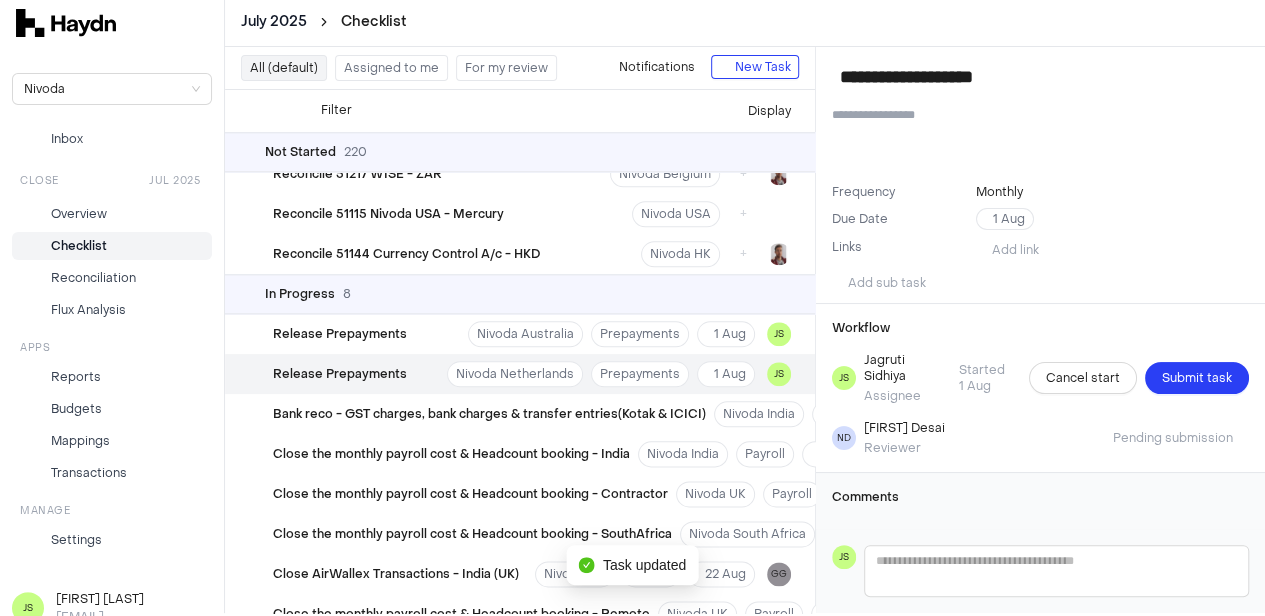 click on "[MONTH] [YEAR] Checklist Nivoda Inbox Close [MONTH] [YEAR] Overview Checklist Reconciliation Flux Analysis Apps Reports Budgets Mappings Transactions Manage Settings JS [FIRST] [LAST] All   (default) Assigned to me   For my review   Notifications New Task Filter . Display Not Started 220 Release Prepayments Nivoda Belgium Prepayments 1 Aug DN Release Prepayments Nivoda UAE Prepayments 1 Aug DN Release Prepayments Nivoda South Africa Prepayments 1 Aug DN Release Prepayments Nivoda USA Prepayments 1 Aug KT Release Prepayments Nivoda HK Prepayments 1 Aug JS Release Prepayments Nivoda UK Prepayments 1 Aug DN Release Prepayments Nivoda India Prepayments 1 Aug NS Review Open Invoice Nivoda Thailand Open invoice review 4 Aug KT Review Open Invoice Nivoda USA Open invoice review 4 Aug KT Provision for Lost Parcels  Provisions 4 Aug BH Provision for Bad Debts Provisions 4 Aug BH Review Small Use Assets Account Nivoda India Fixed Assets 4 Aug NS Review Small Use Assets Account Nivoda Australia 4 Aug" at bounding box center [632, 305] 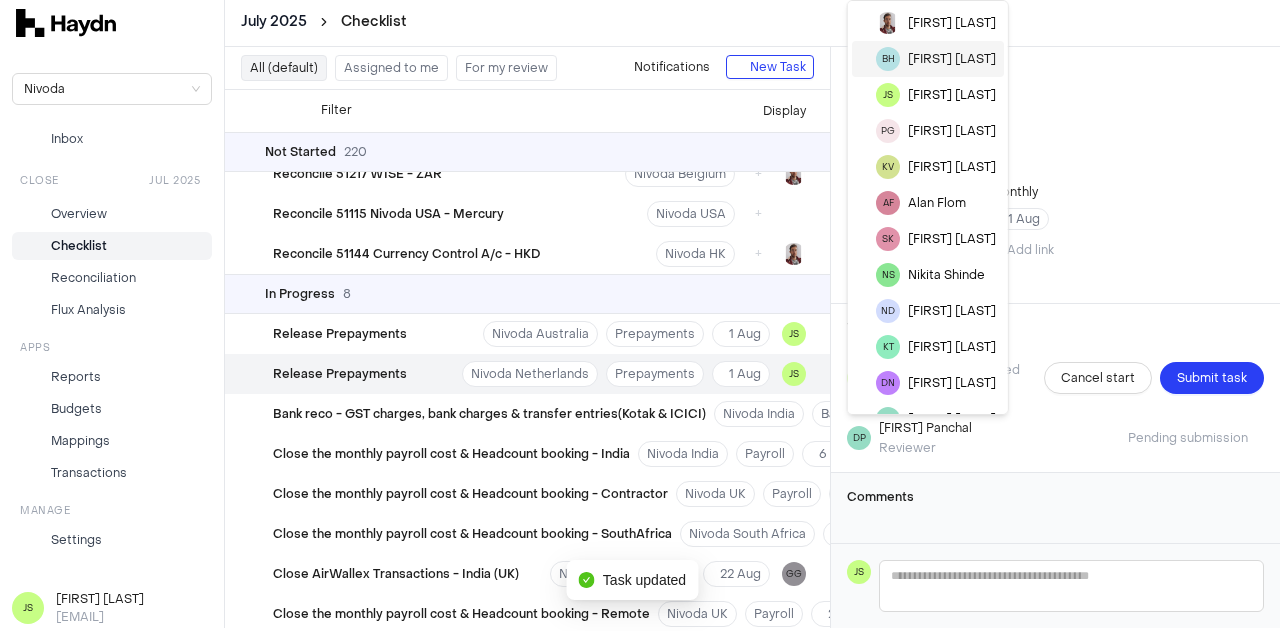 click on "[FIRST] [LAST]" at bounding box center (928, 59) 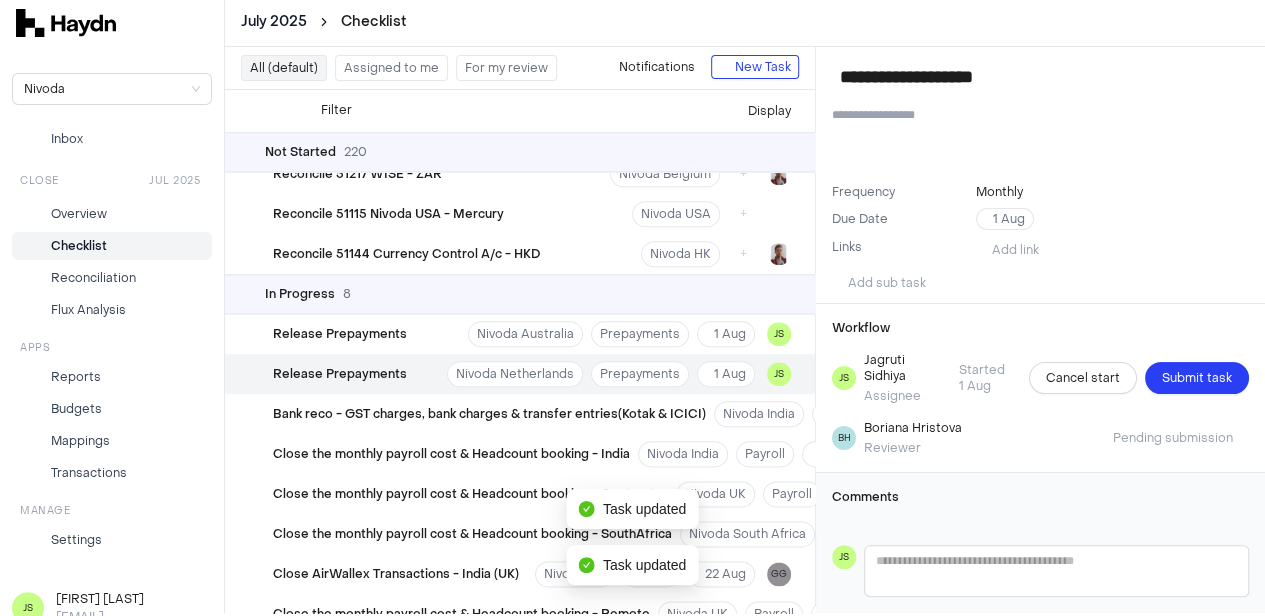click on "Frequency Monthly Due Date 1 Aug Links Add link" at bounding box center (1040, 223) 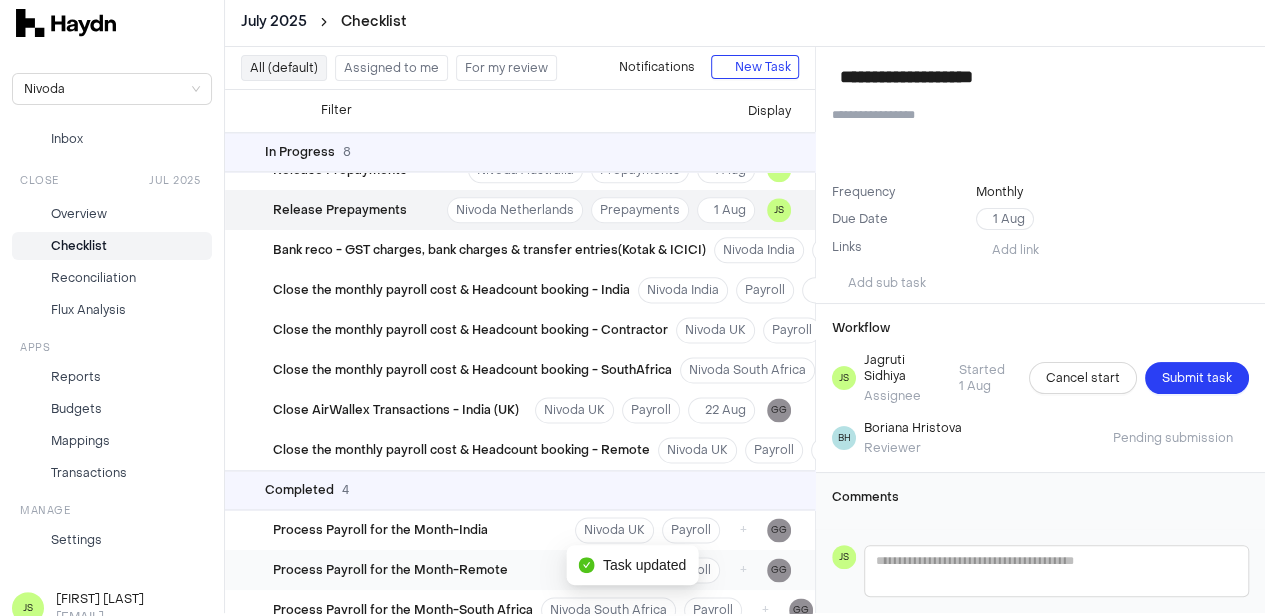 scroll, scrollTop: 8957, scrollLeft: 0, axis: vertical 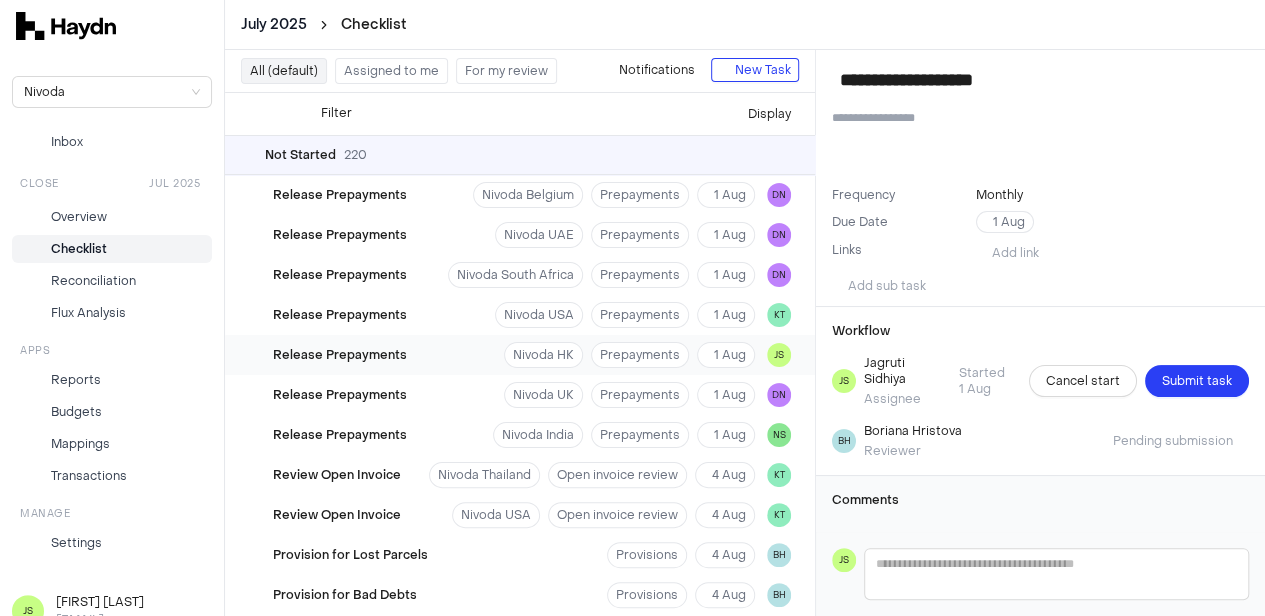 click on "Release Prepayments" at bounding box center [340, 355] 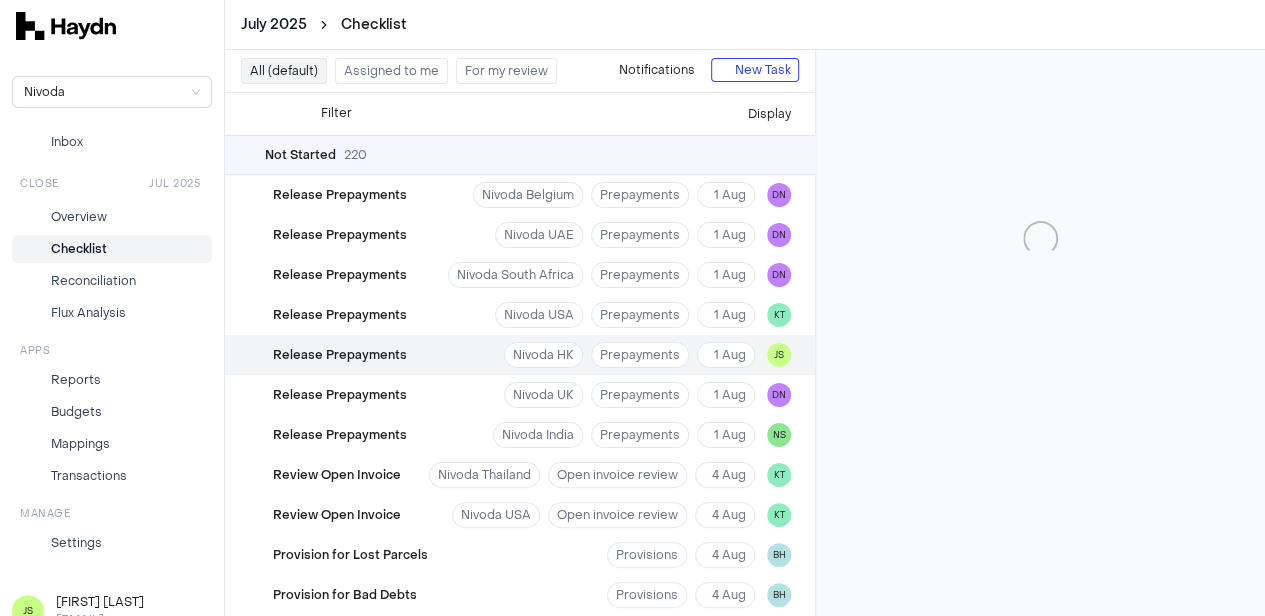 type 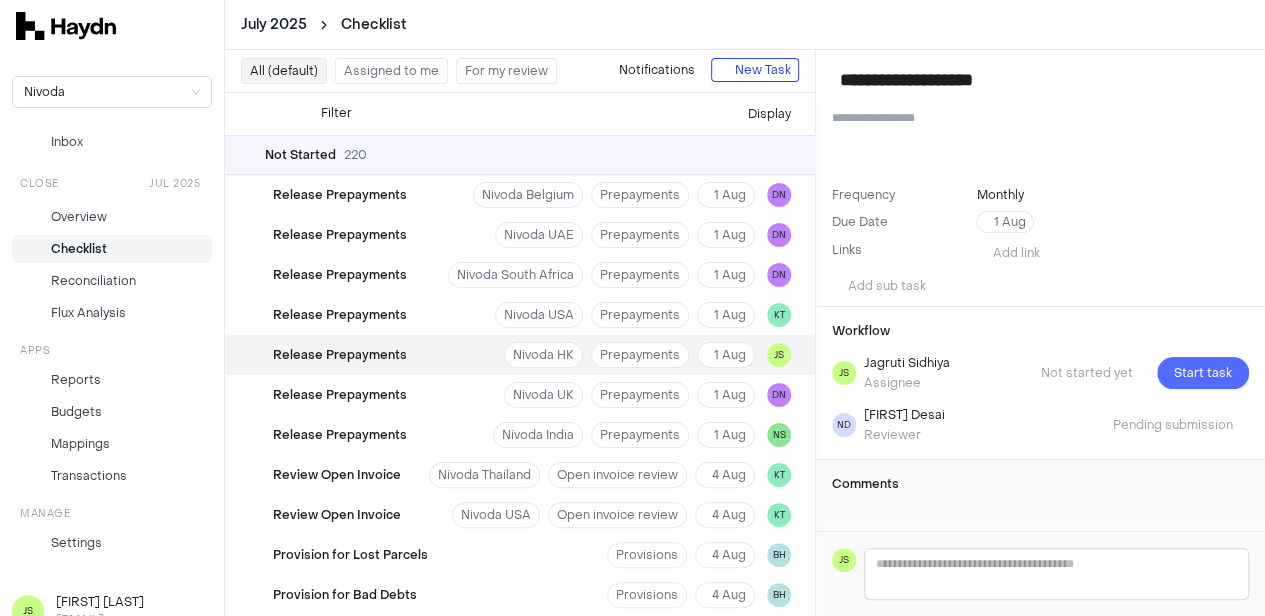 click on "Start task" at bounding box center (1203, 373) 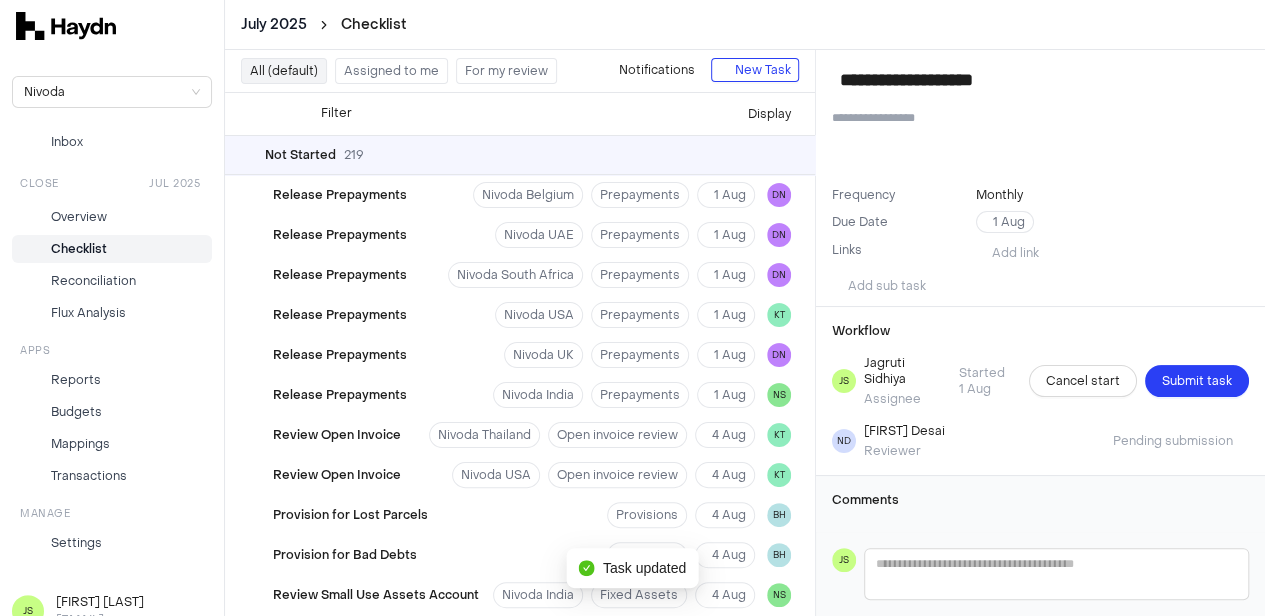 scroll, scrollTop: 18, scrollLeft: 0, axis: vertical 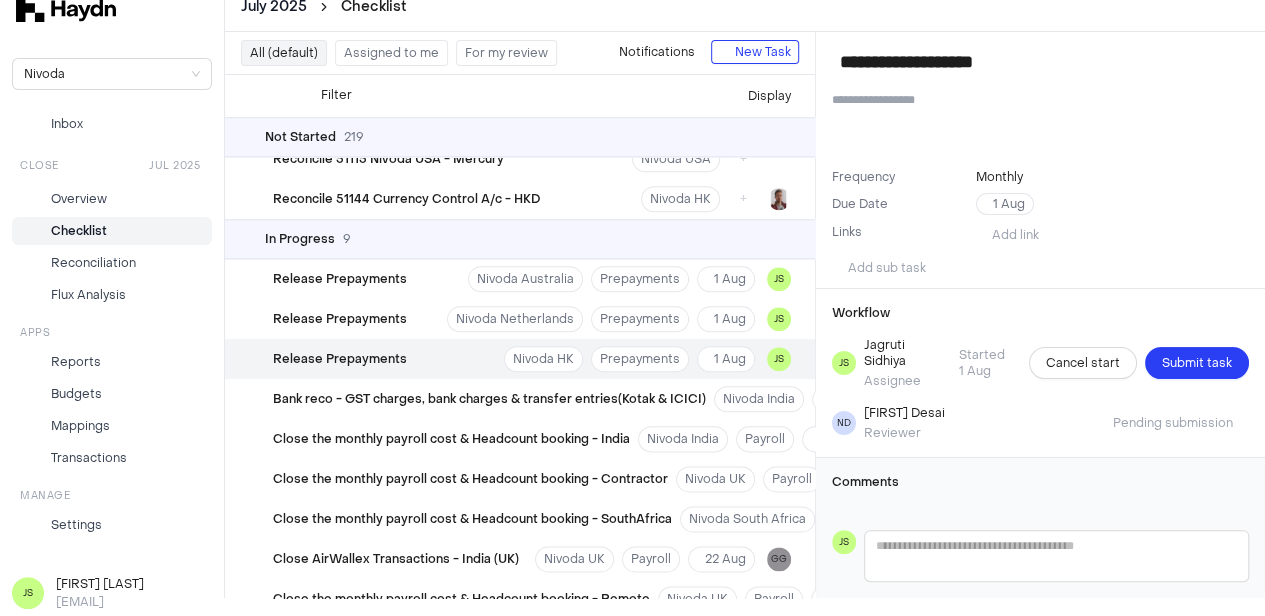 click on "In Progress 9" at bounding box center (520, 239) 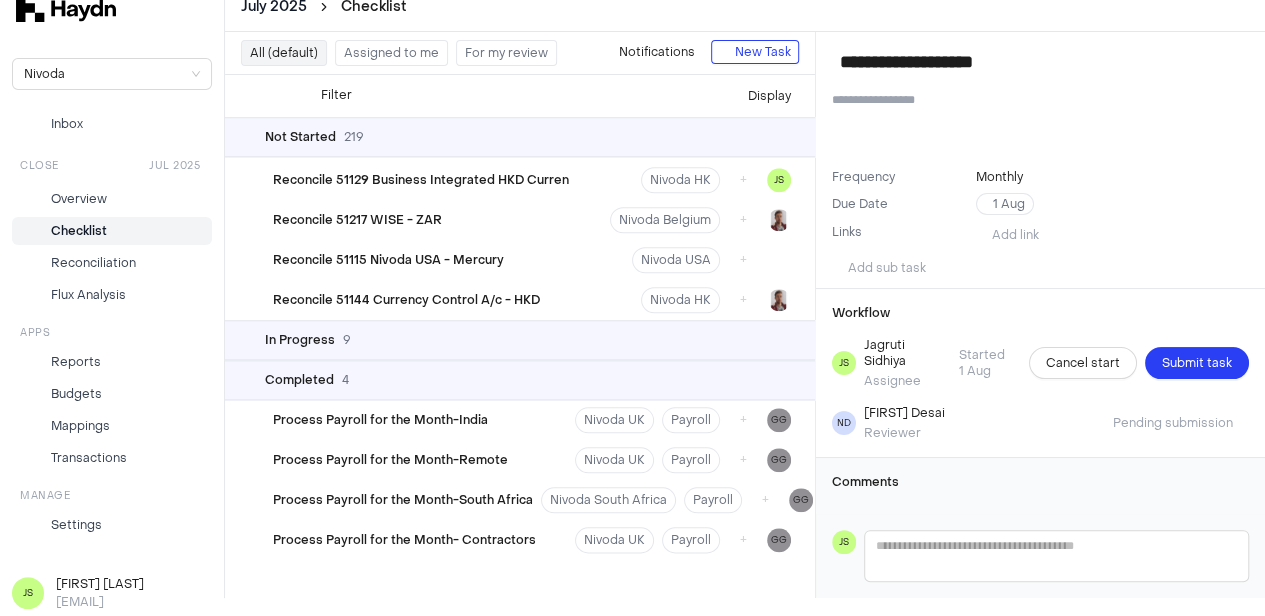 click on "In Progress 9" at bounding box center (520, 340) 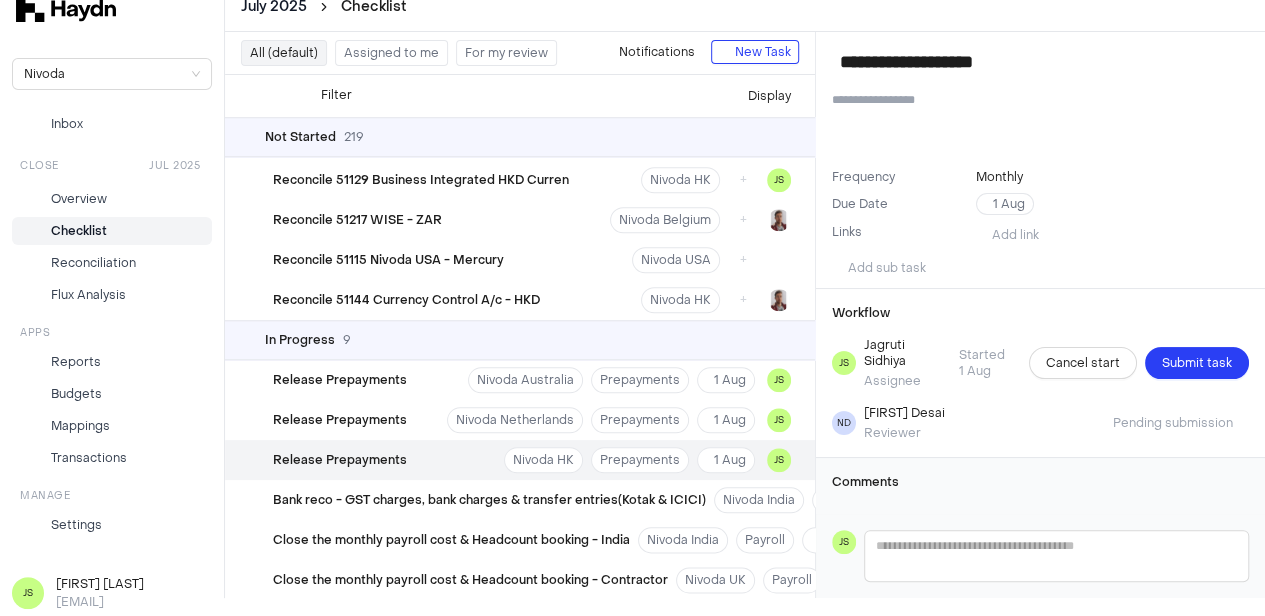 click on "Checklist" at bounding box center [79, 231] 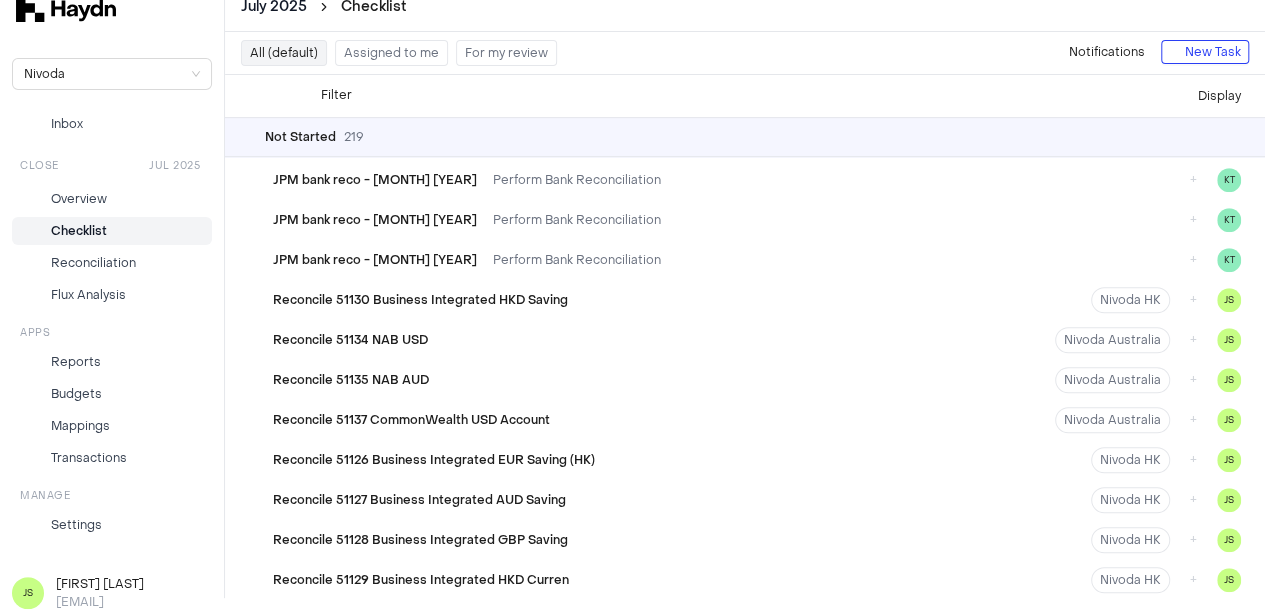 scroll, scrollTop: 7697, scrollLeft: 0, axis: vertical 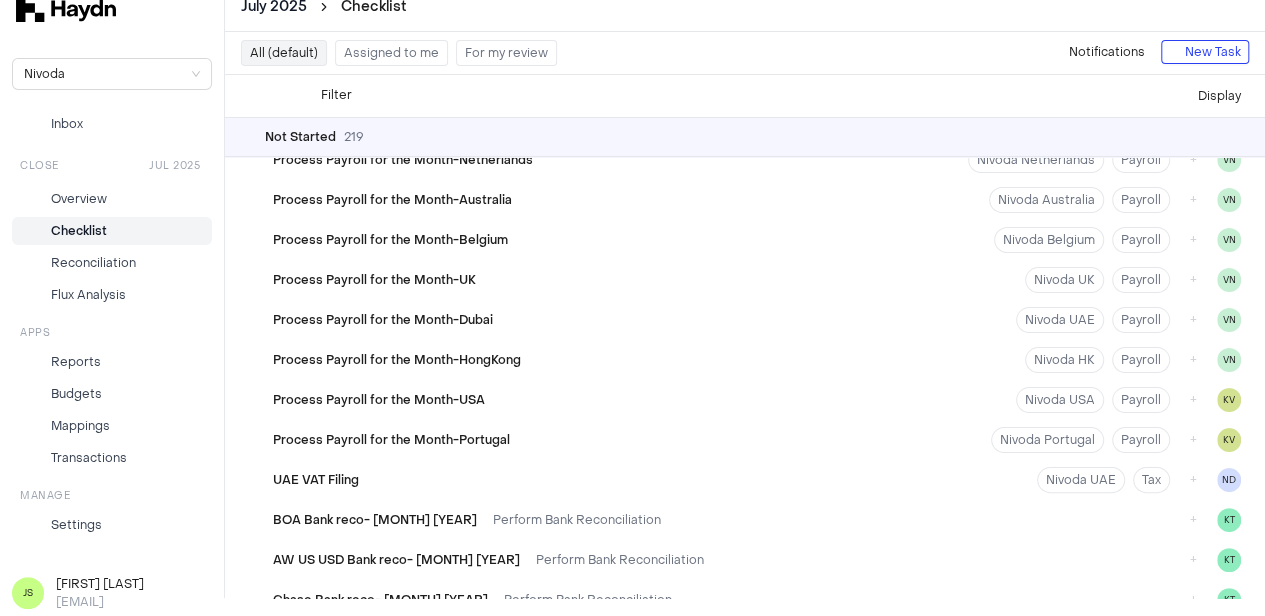 click on "Assigned to me" at bounding box center (391, 53) 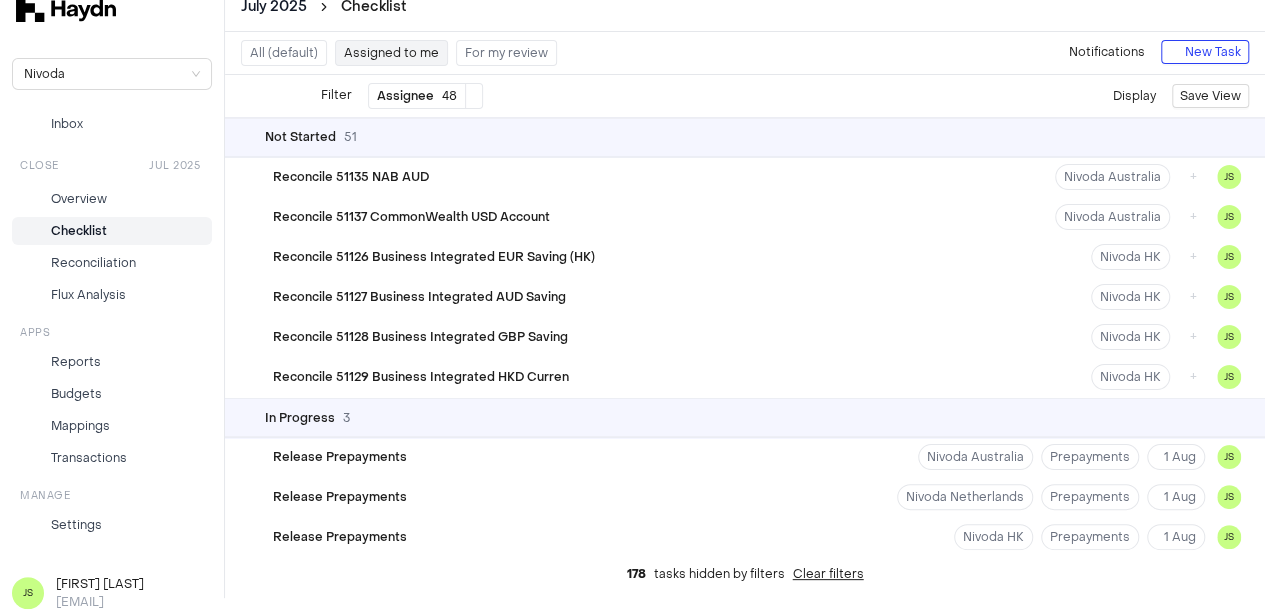 scroll, scrollTop: 1830, scrollLeft: 0, axis: vertical 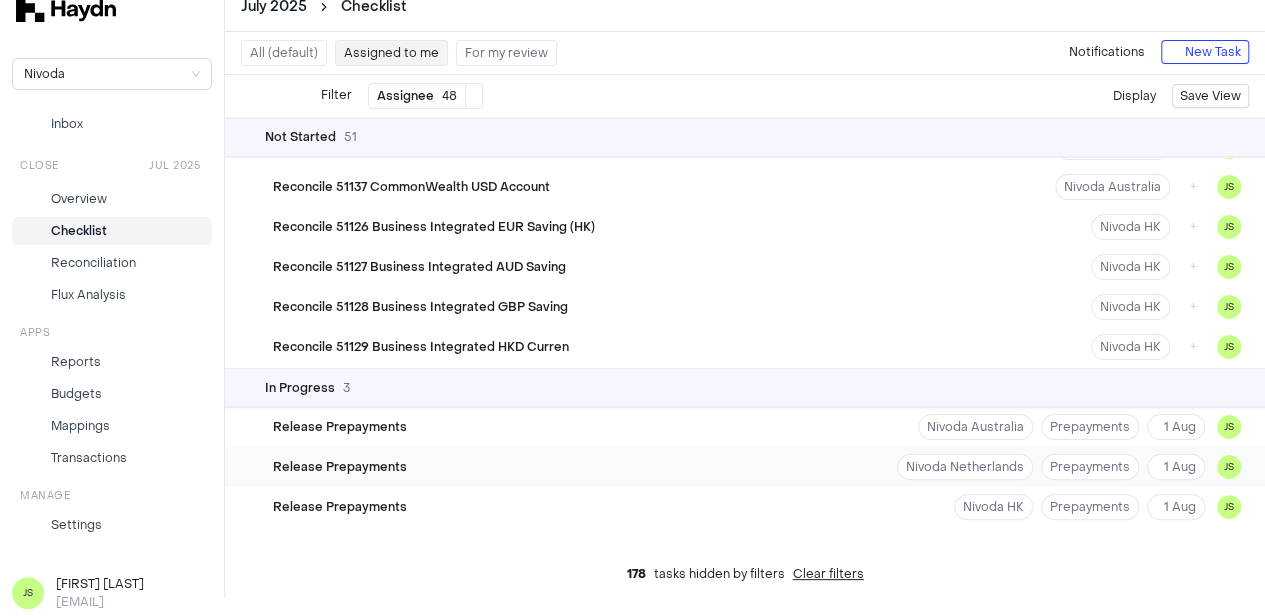 type 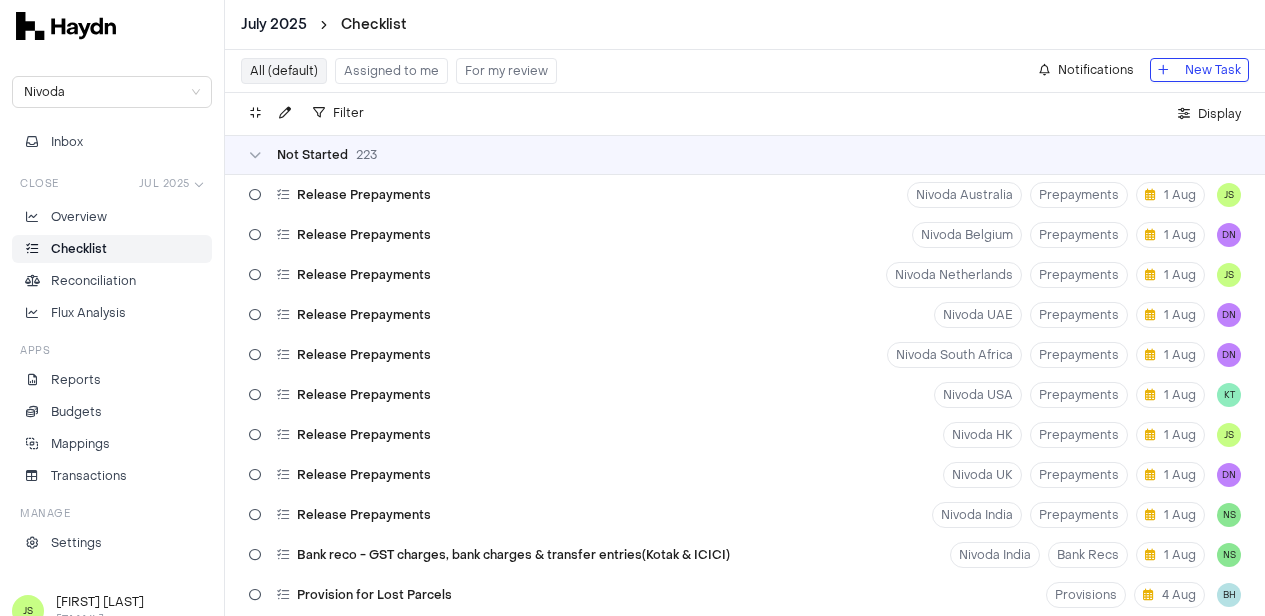 scroll, scrollTop: 0, scrollLeft: 0, axis: both 